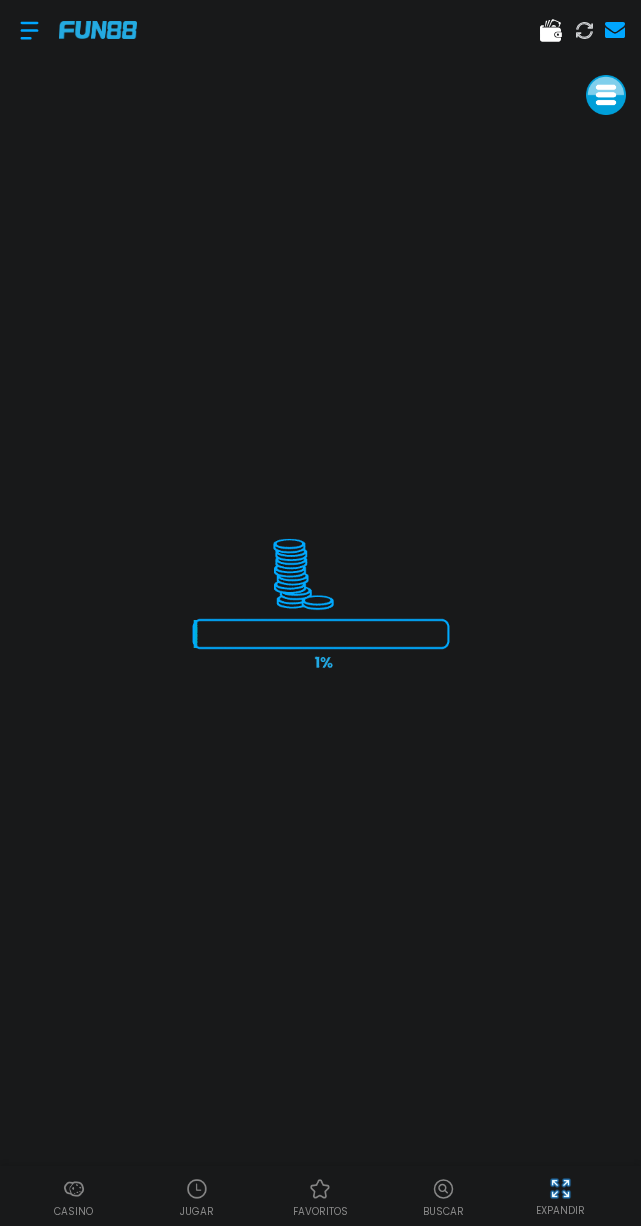 scroll, scrollTop: 0, scrollLeft: 0, axis: both 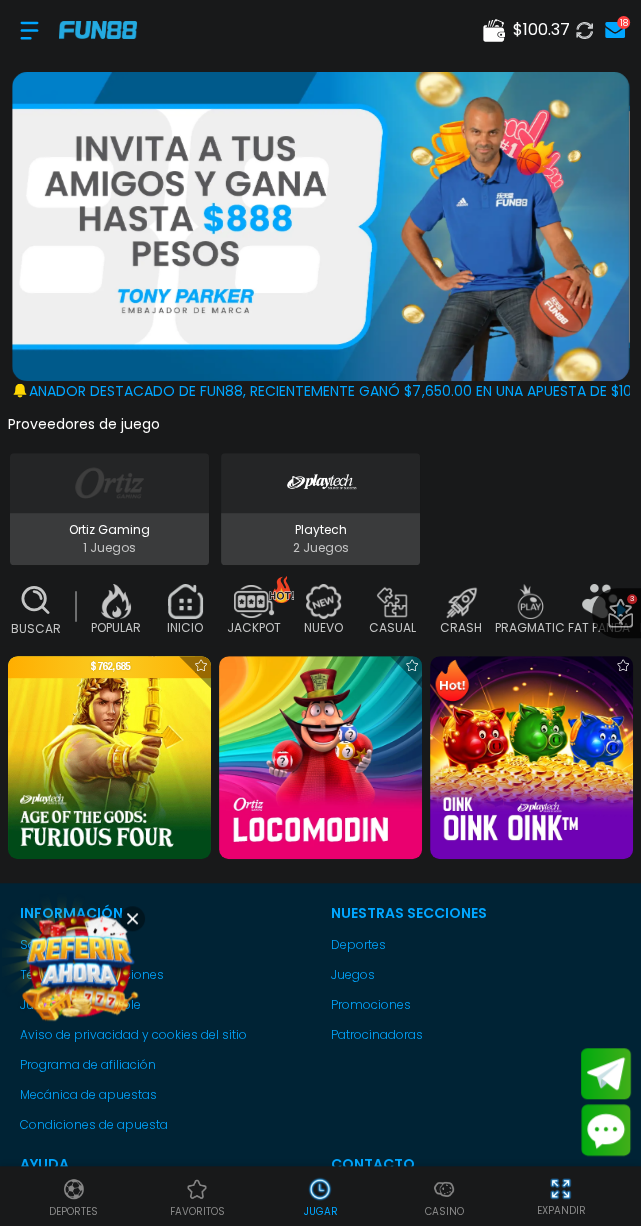 click at bounding box center (531, 757) 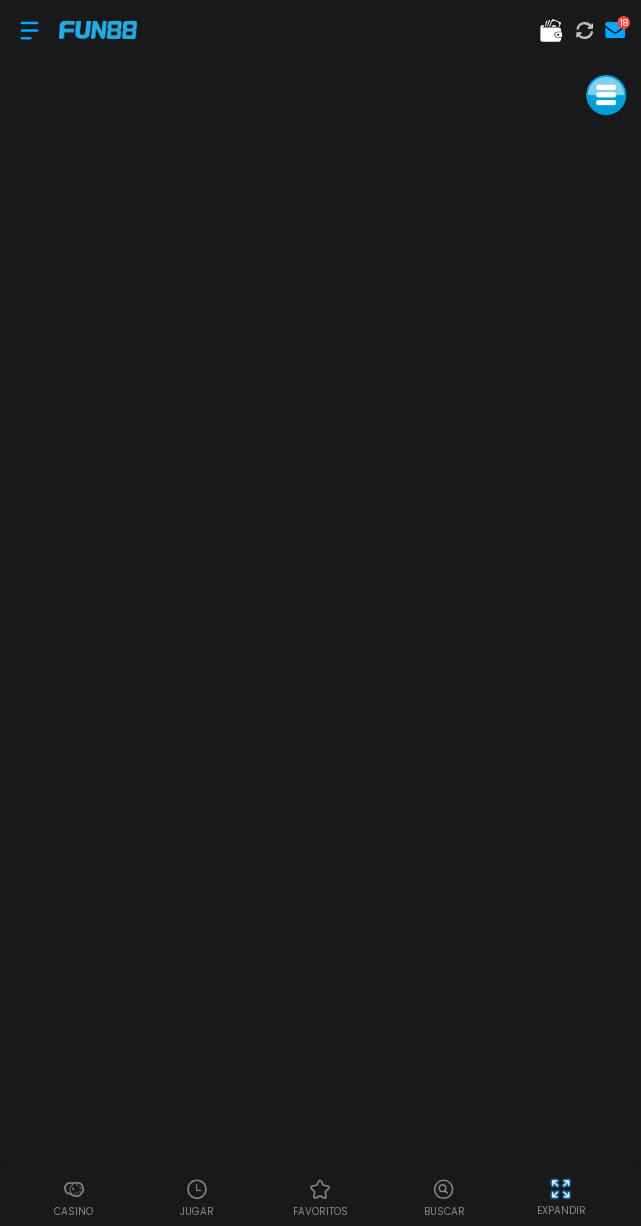 click at bounding box center (29, 30) 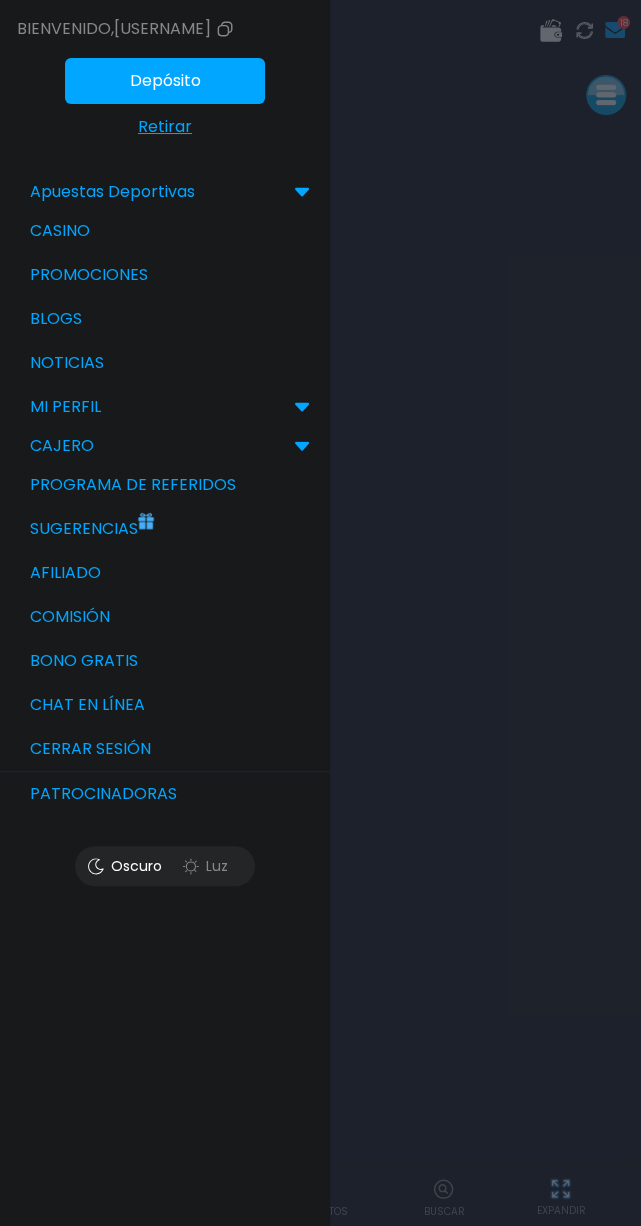 click on "Cerrar sesión" at bounding box center [165, 749] 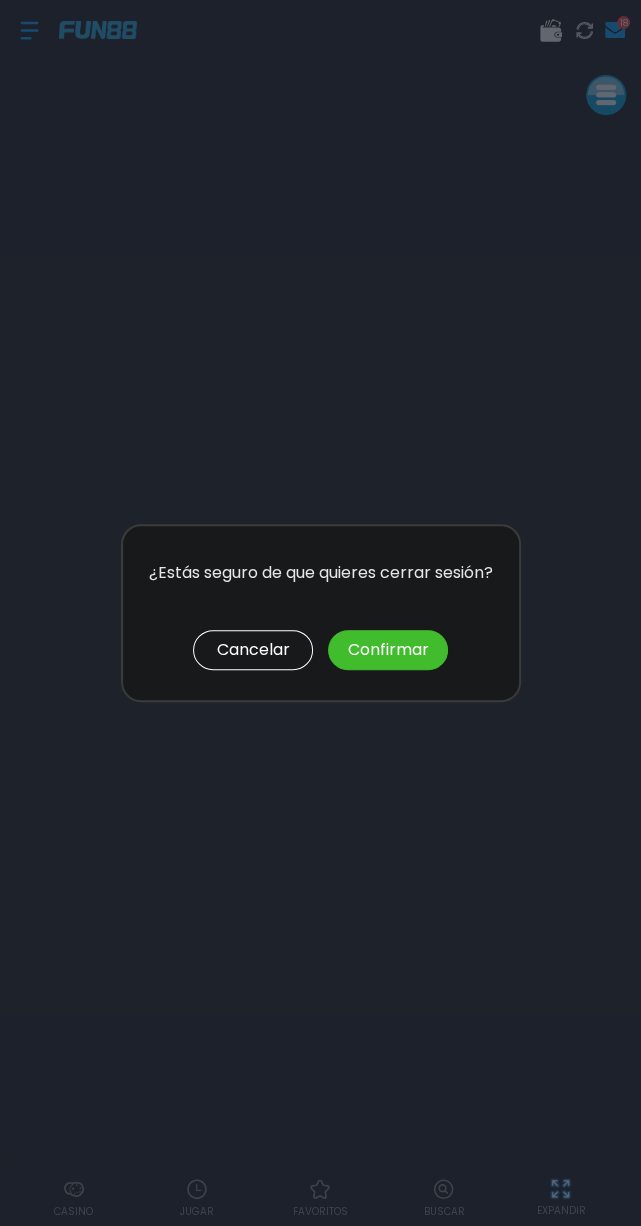 click on "Cancelar" at bounding box center [253, 650] 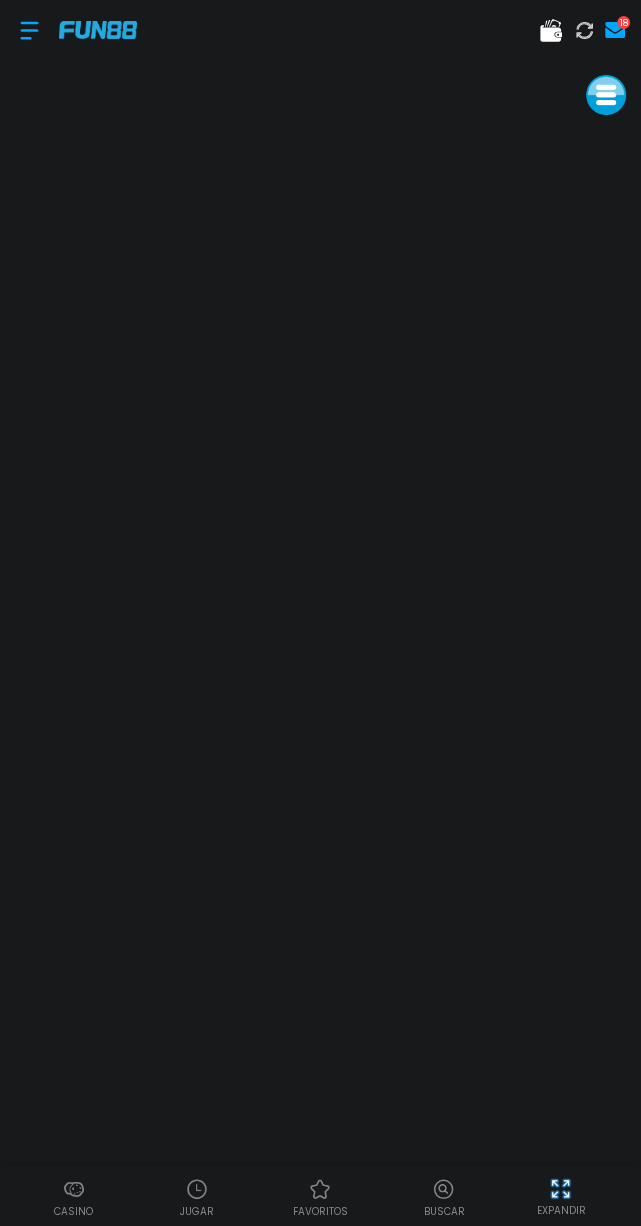 click at bounding box center (29, 30) 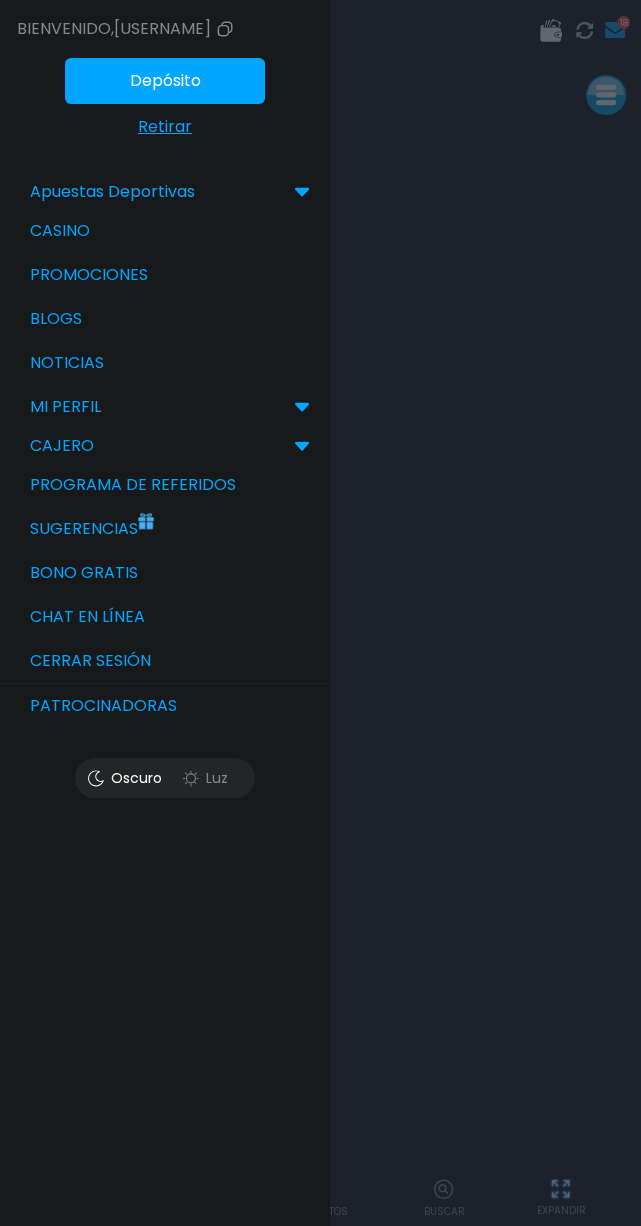 click on "Bono Gratis" at bounding box center [165, 573] 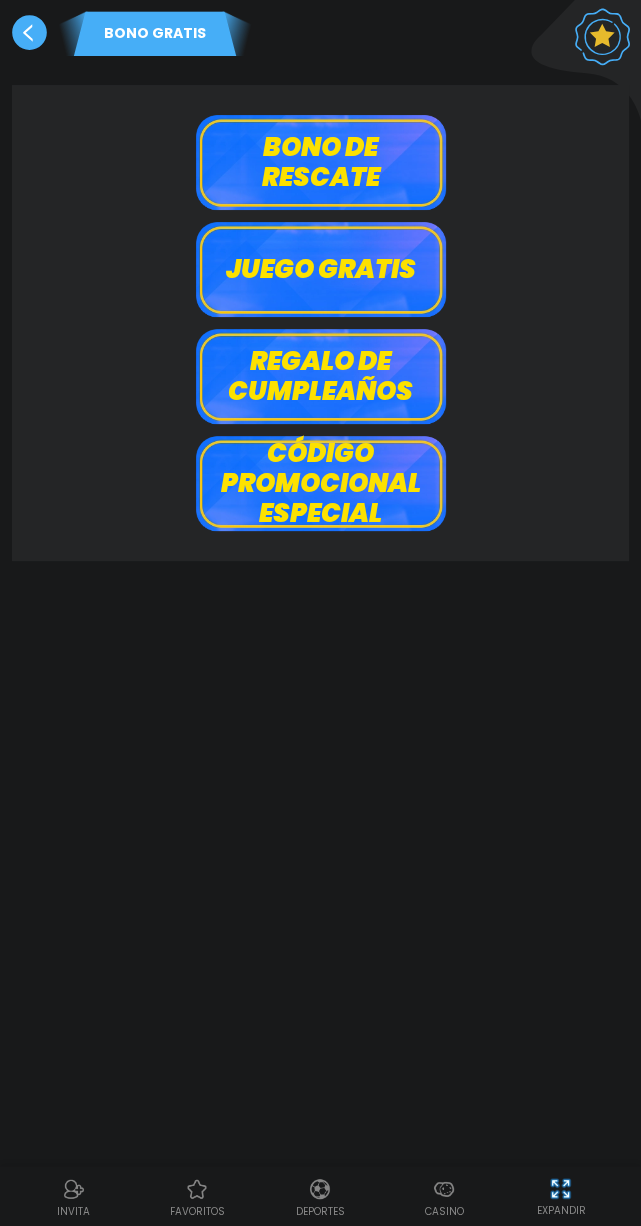 click on "Bono de rescate" at bounding box center [321, 162] 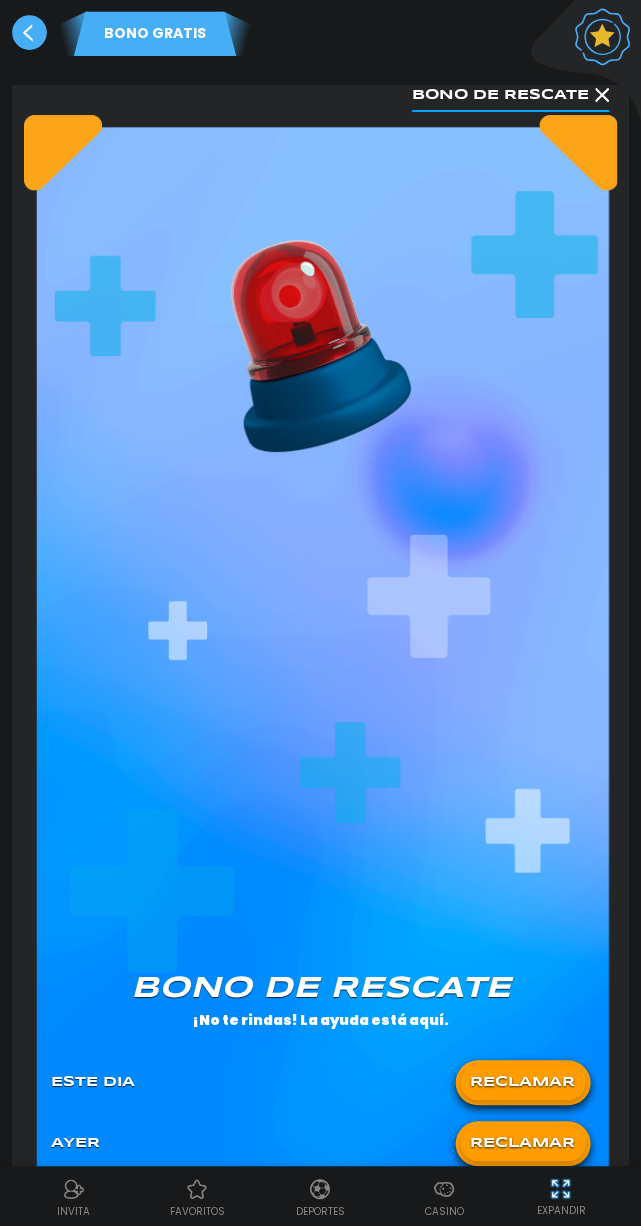 click on "RECLAMAR" at bounding box center (522, 1082) 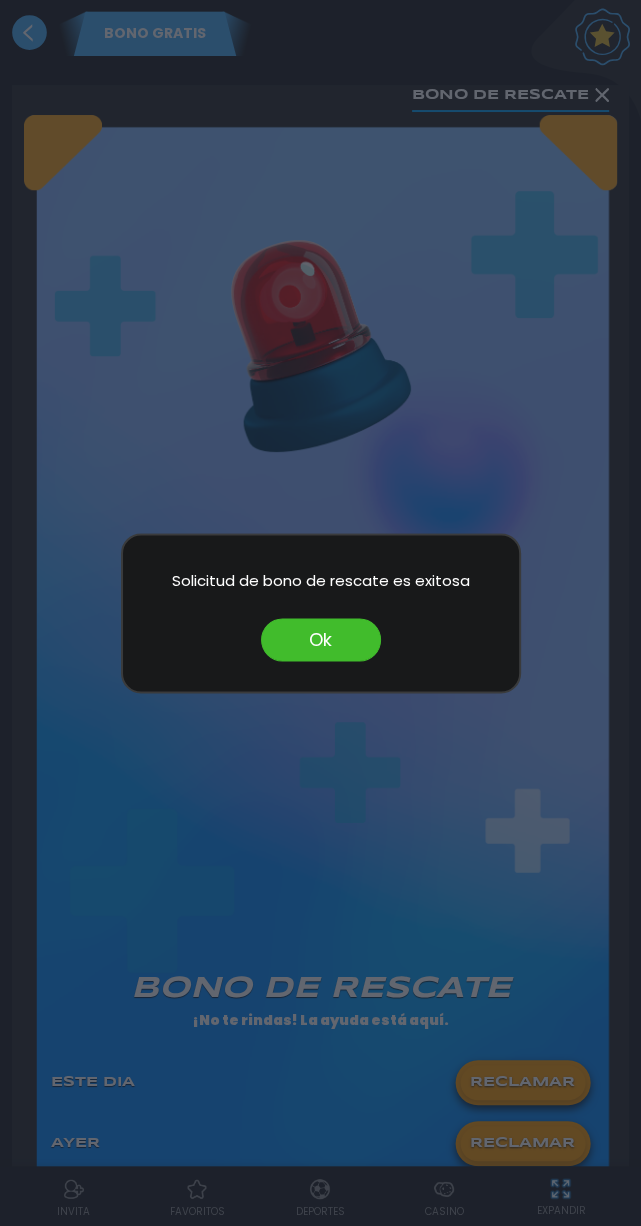 click on "Ok" at bounding box center (321, 639) 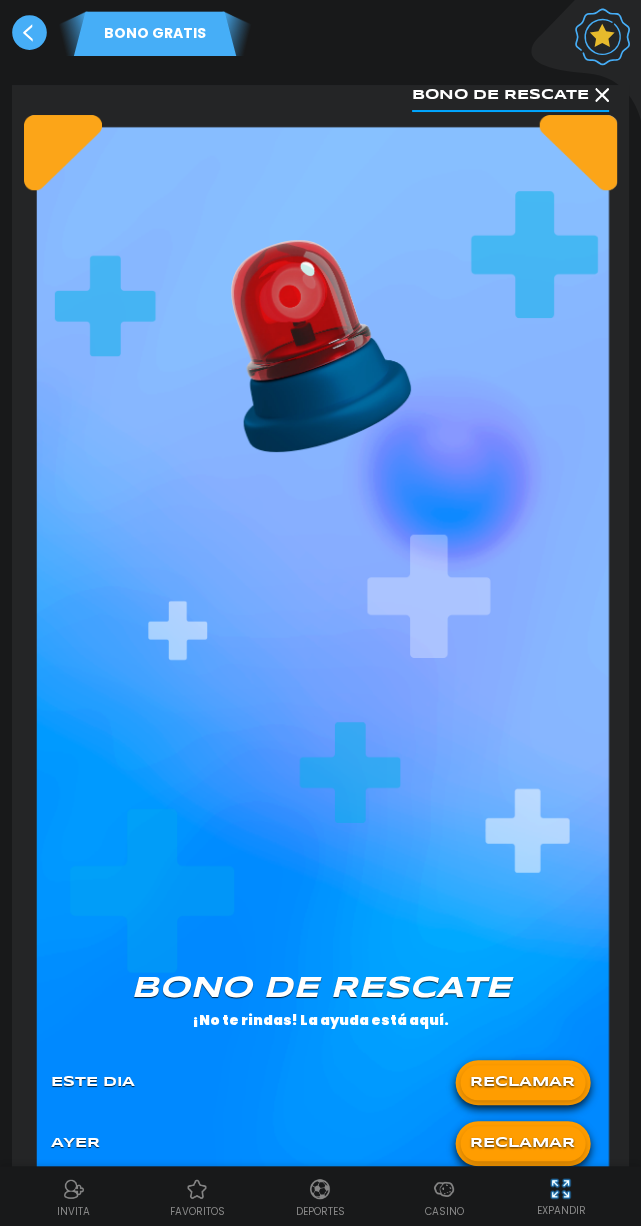 click on "Casino" at bounding box center (443, 1211) 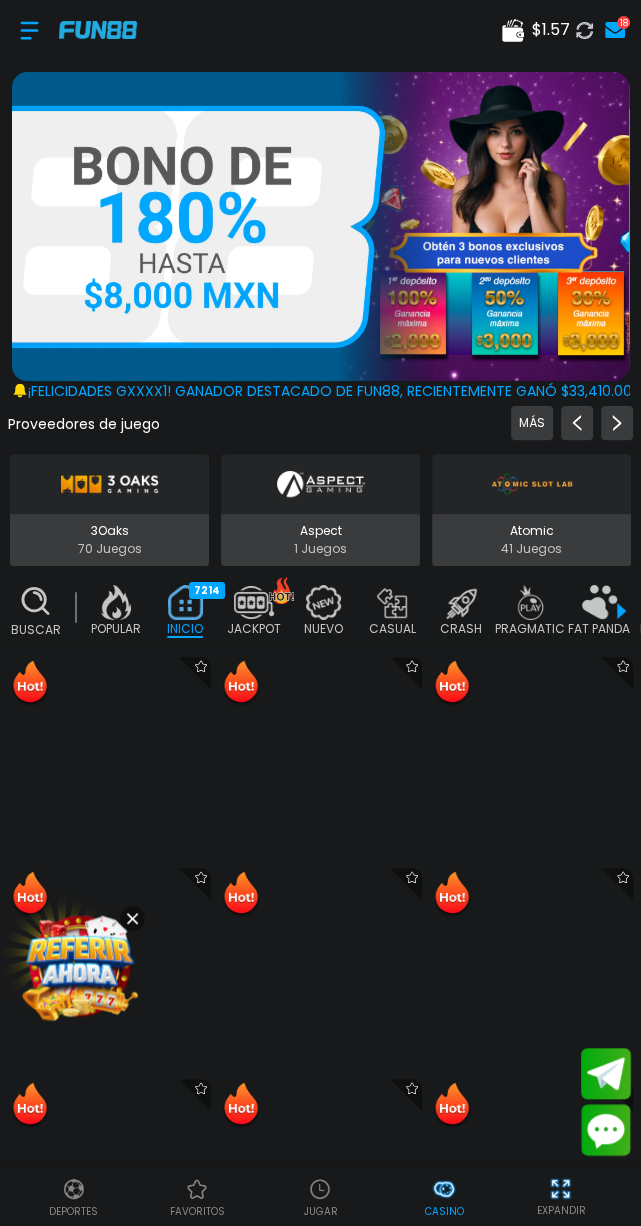 scroll, scrollTop: 0, scrollLeft: 49, axis: horizontal 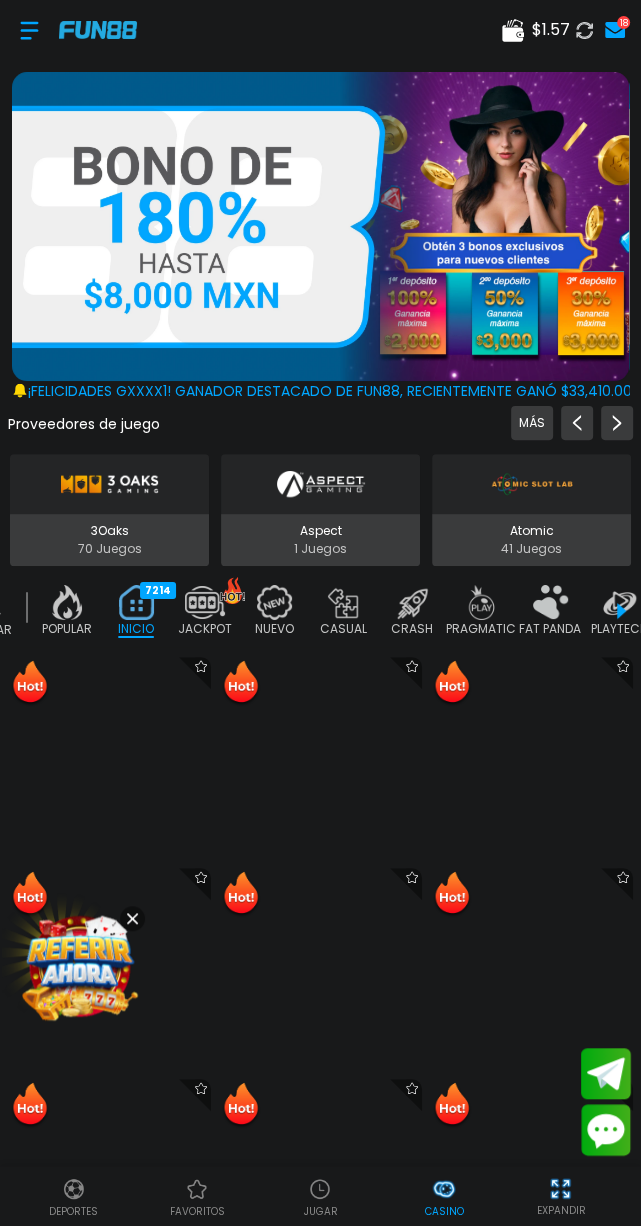 click at bounding box center [320, 1189] 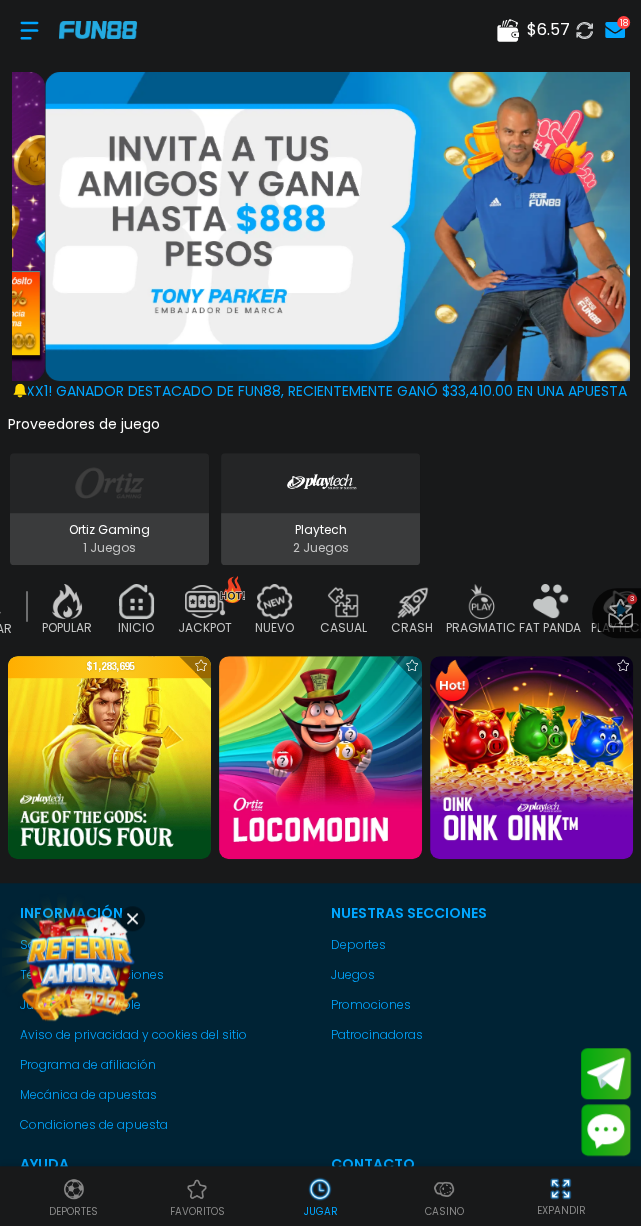 scroll, scrollTop: 0, scrollLeft: 0, axis: both 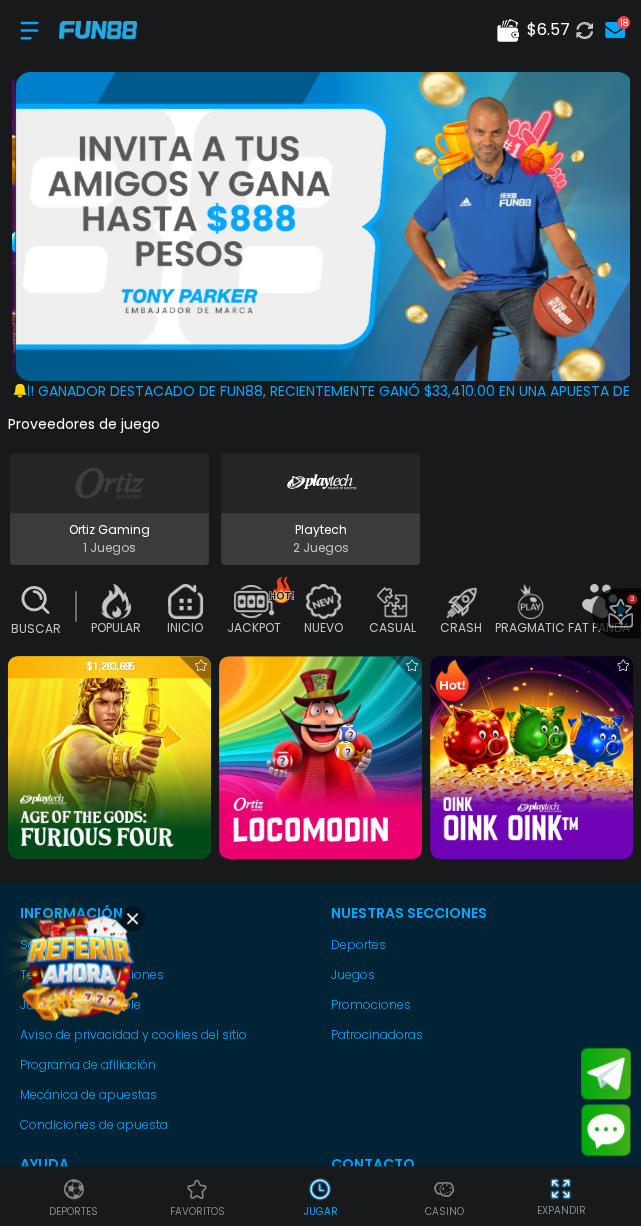click at bounding box center [79, 965] 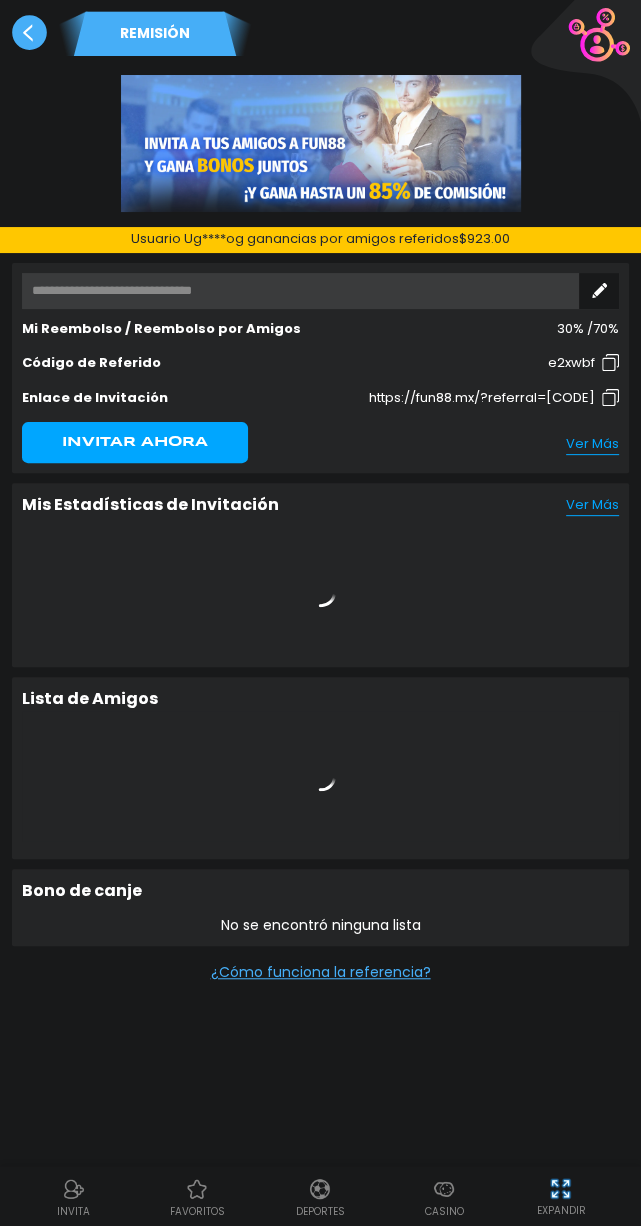 click 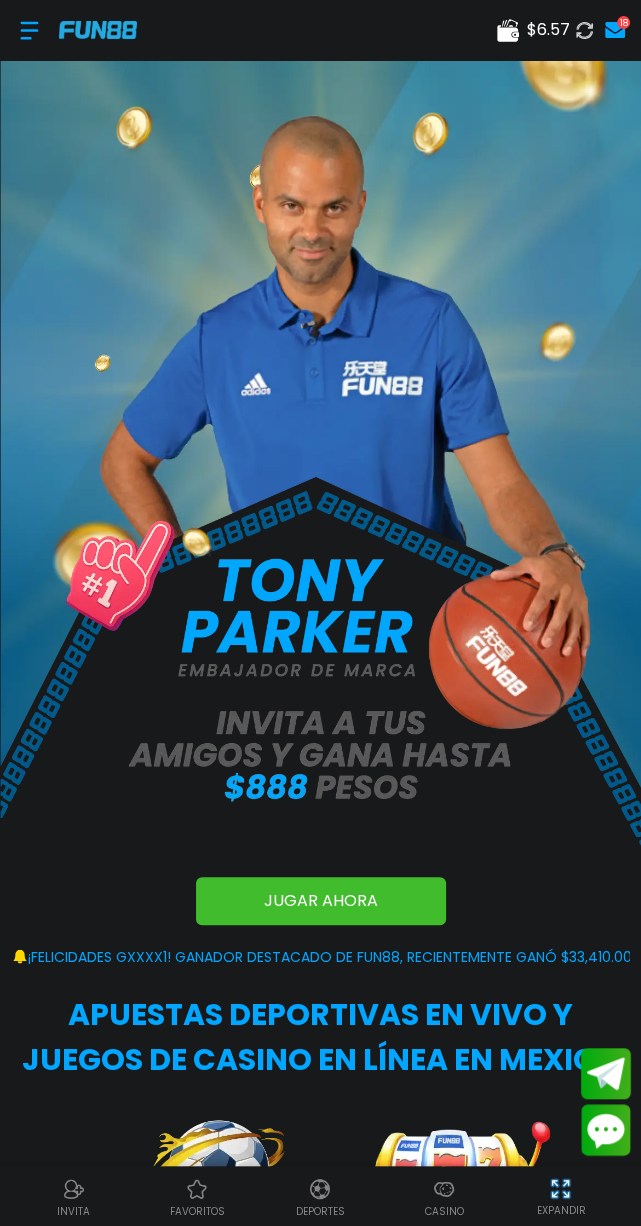 click on "Casino" at bounding box center [443, 1211] 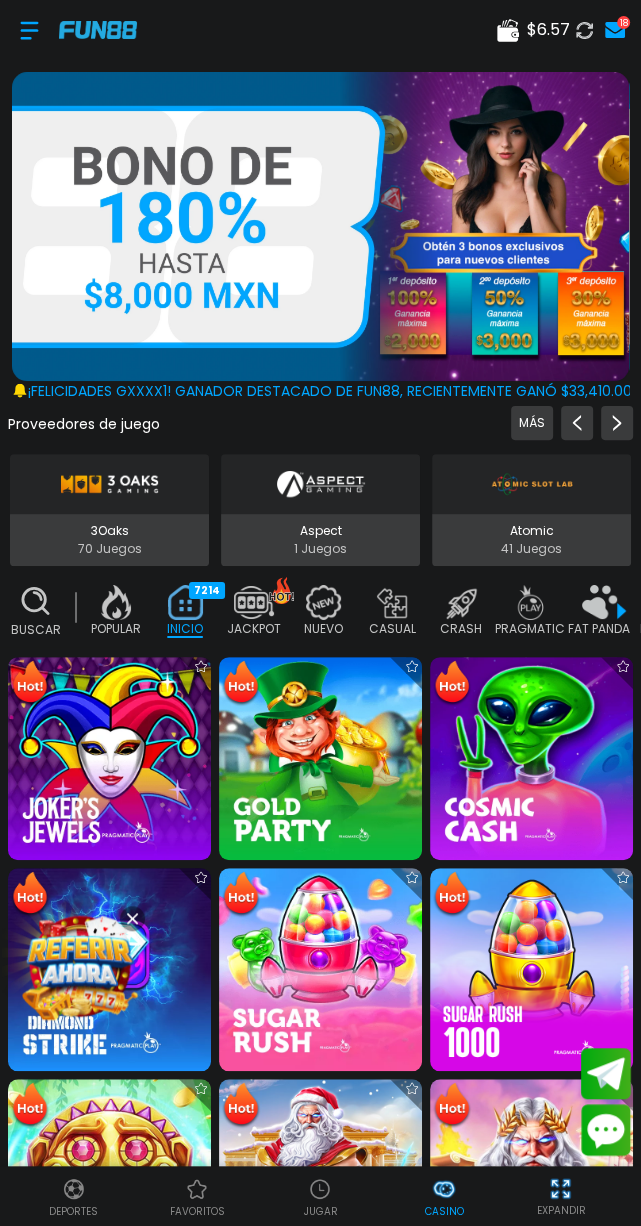 scroll, scrollTop: 0, scrollLeft: 49, axis: horizontal 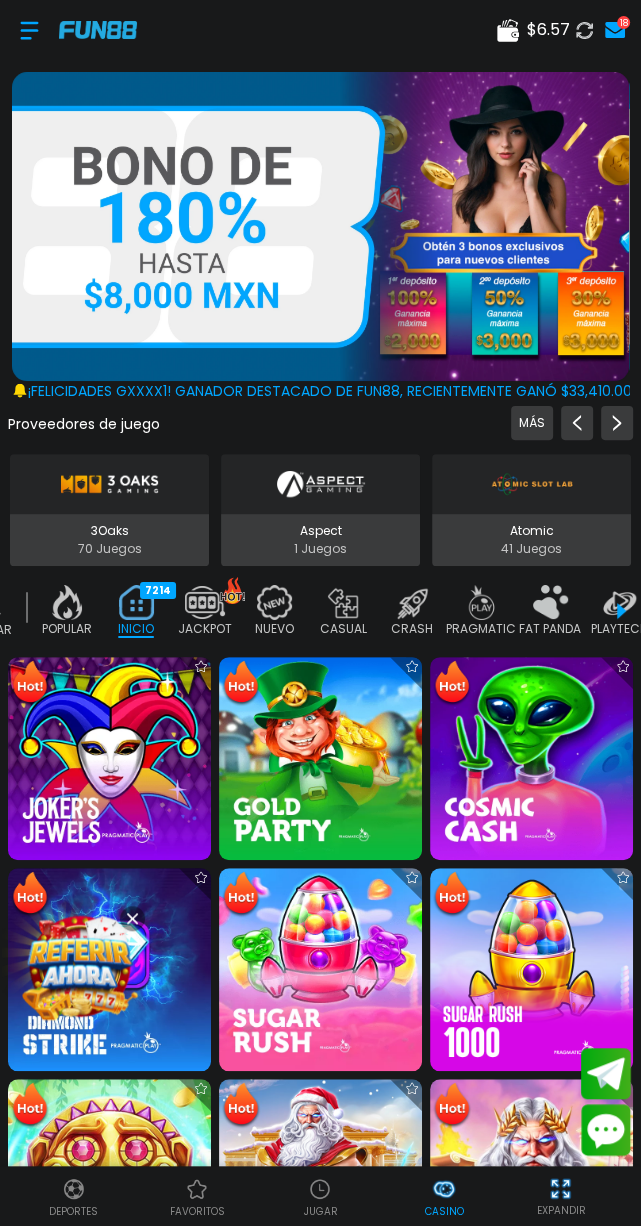 click at bounding box center (320, 1189) 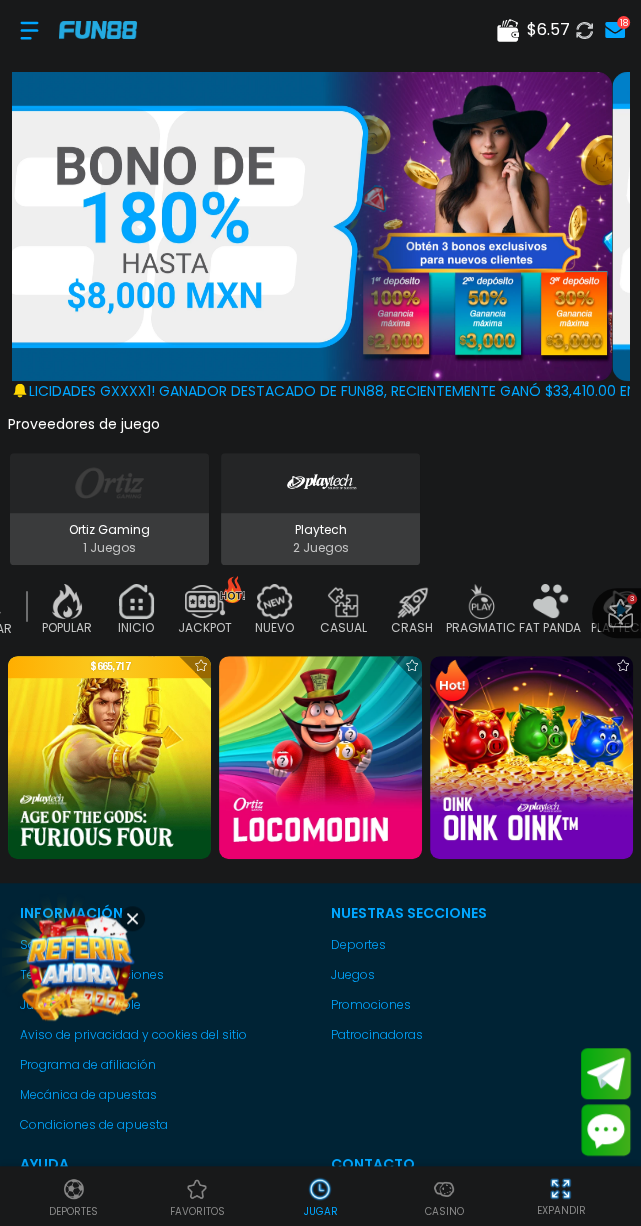scroll, scrollTop: 0, scrollLeft: 0, axis: both 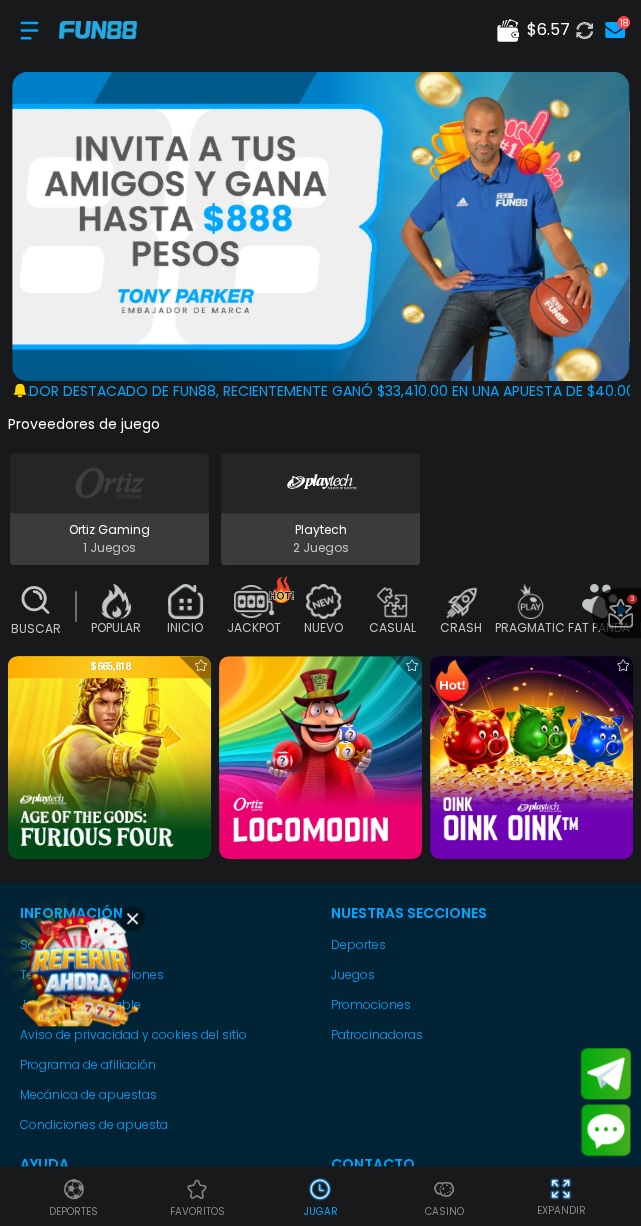 click at bounding box center (320, 757) 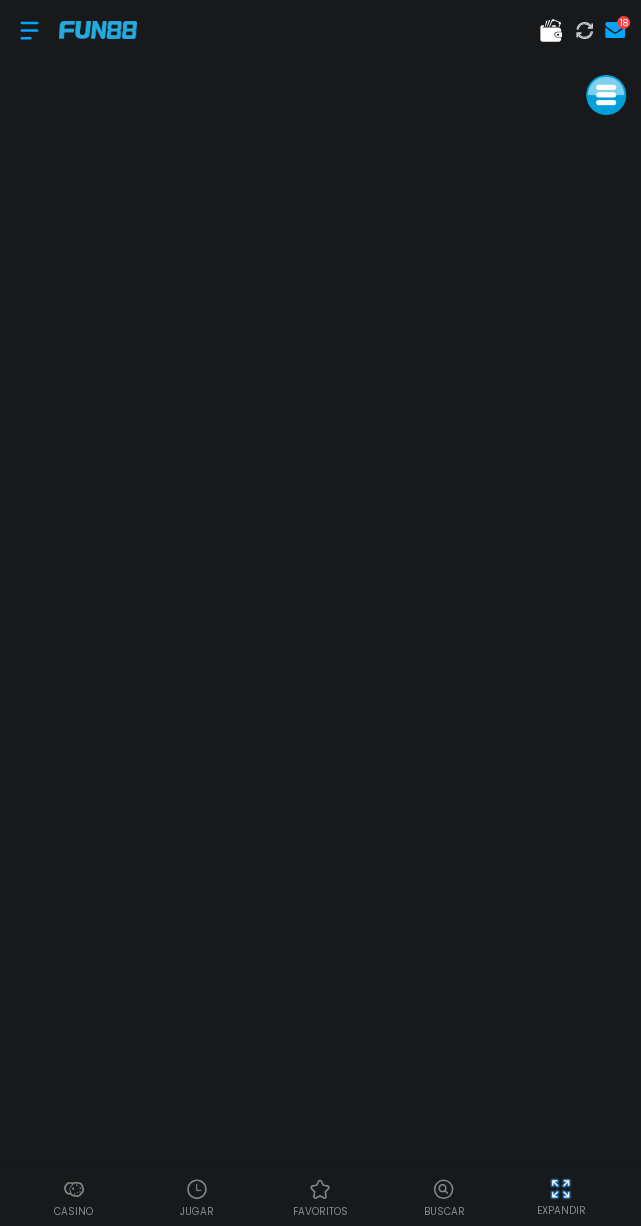 click at bounding box center [29, 30] 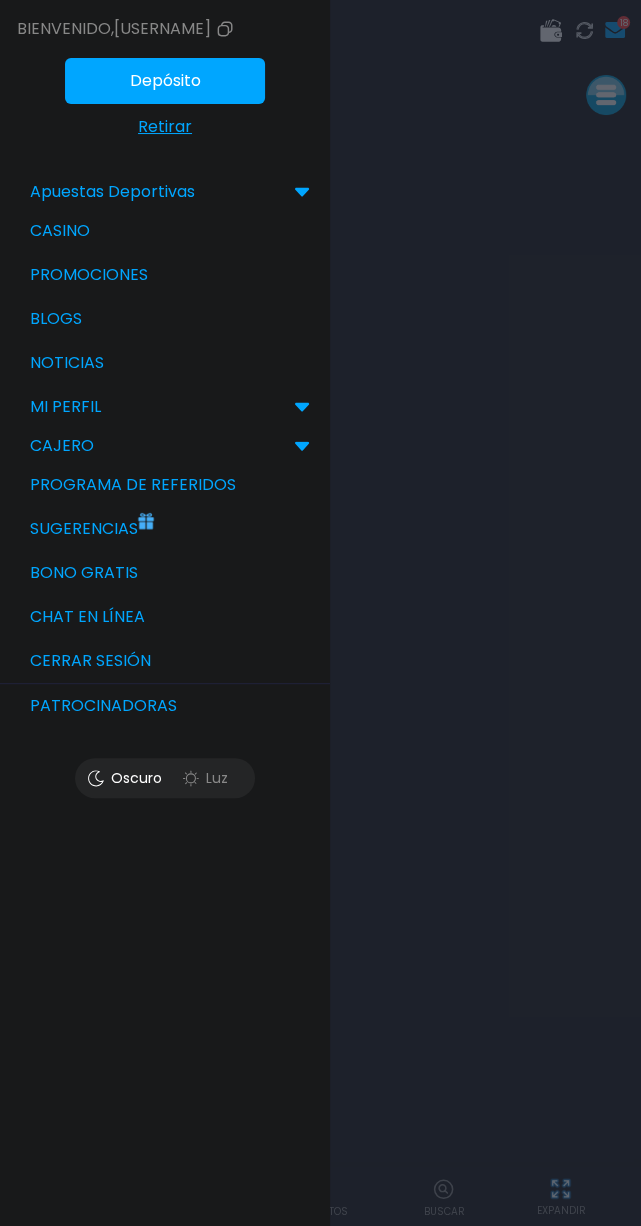 click at bounding box center [320, 613] 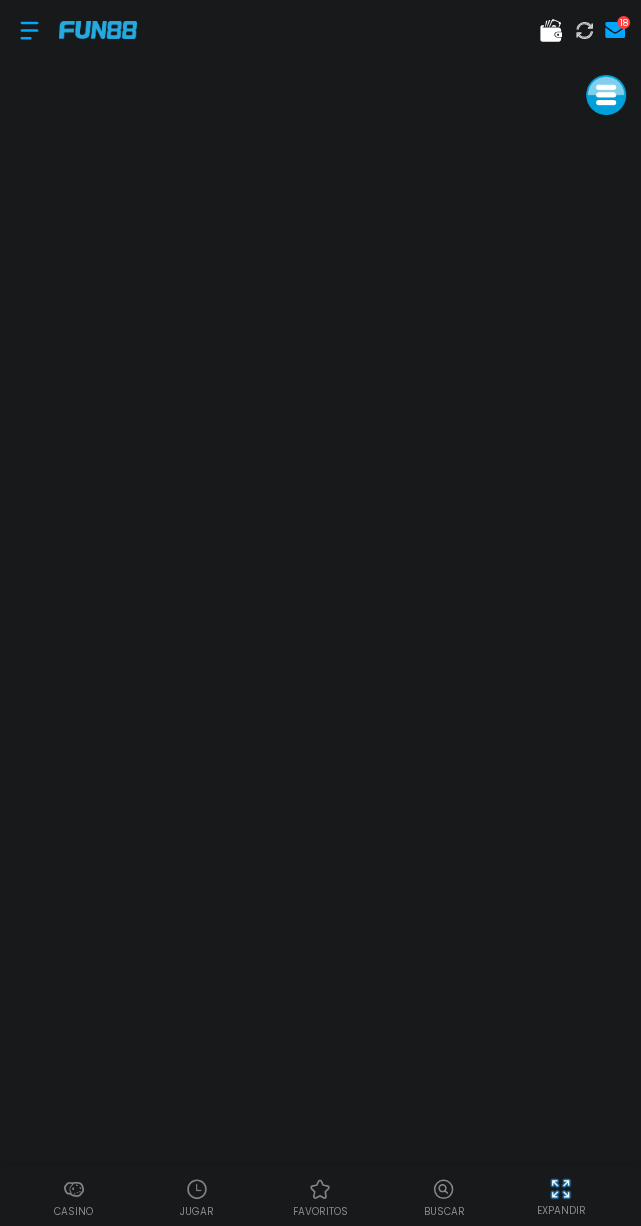 click at bounding box center (444, 1189) 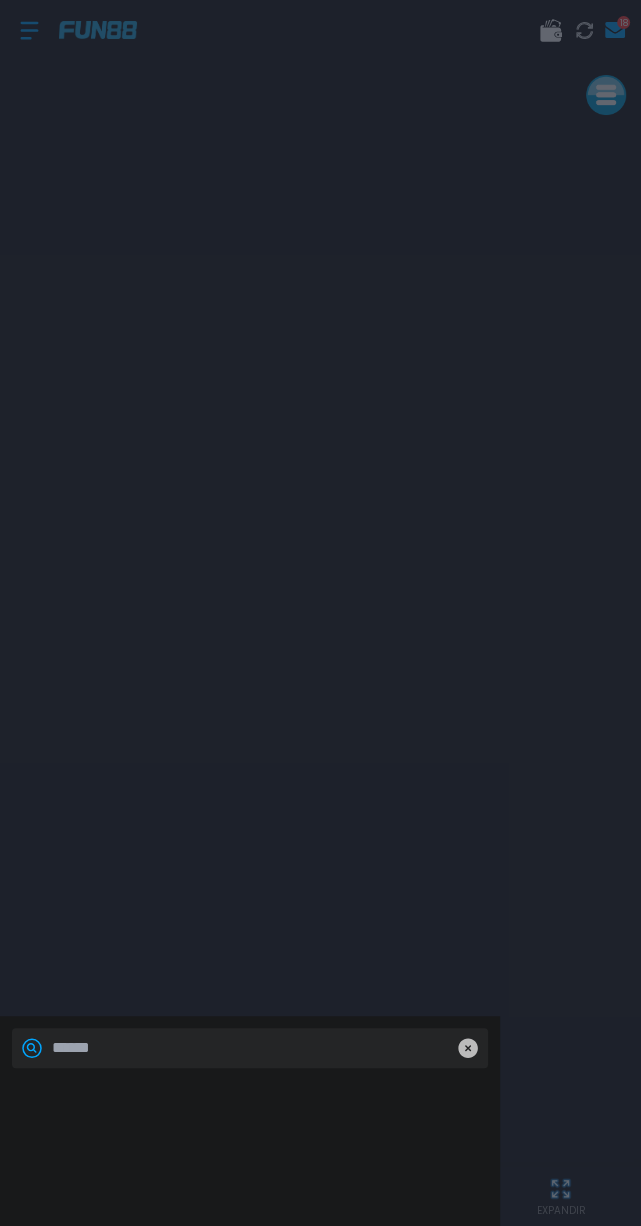 click at bounding box center [250, 1121] 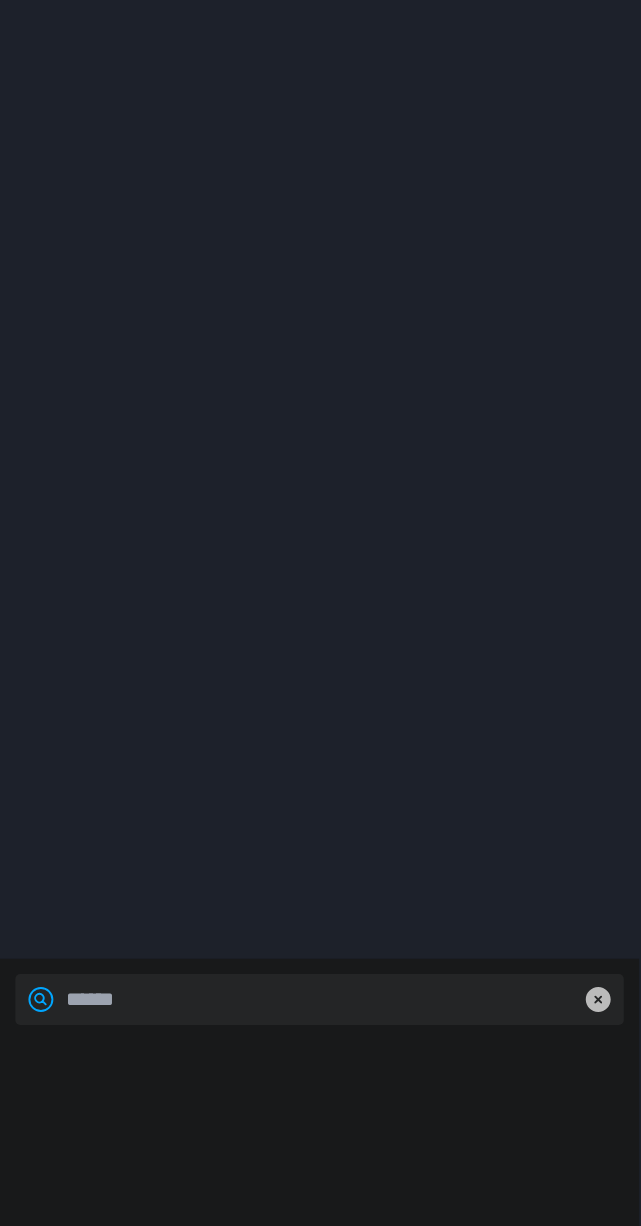 scroll, scrollTop: 0, scrollLeft: 0, axis: both 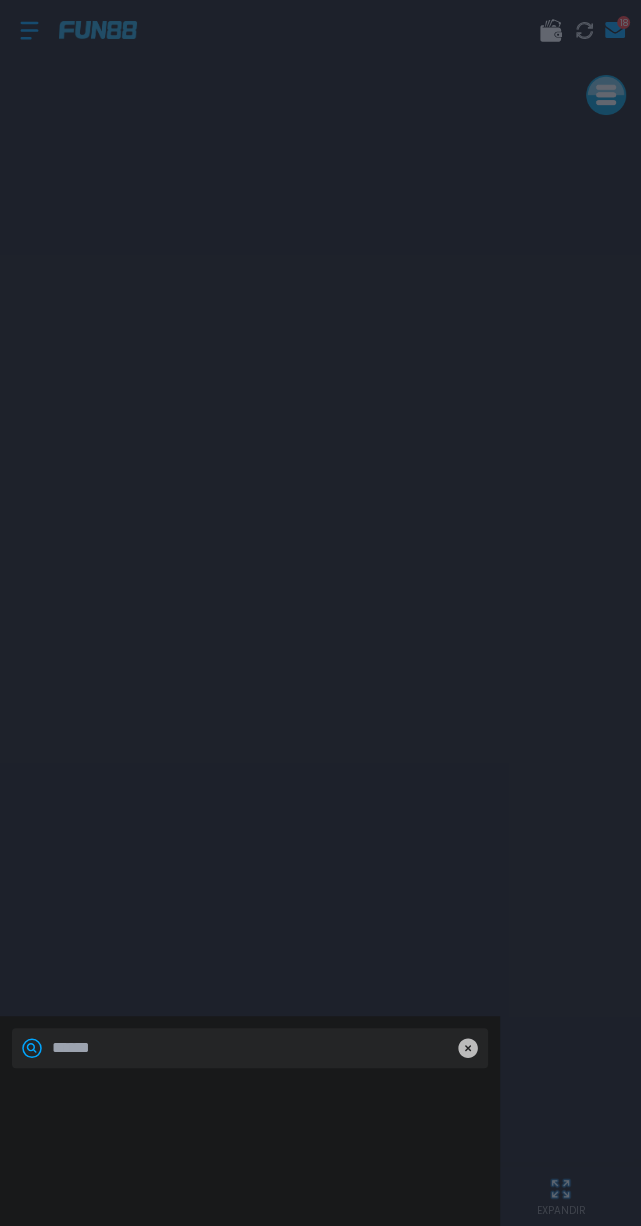 click at bounding box center (320, 613) 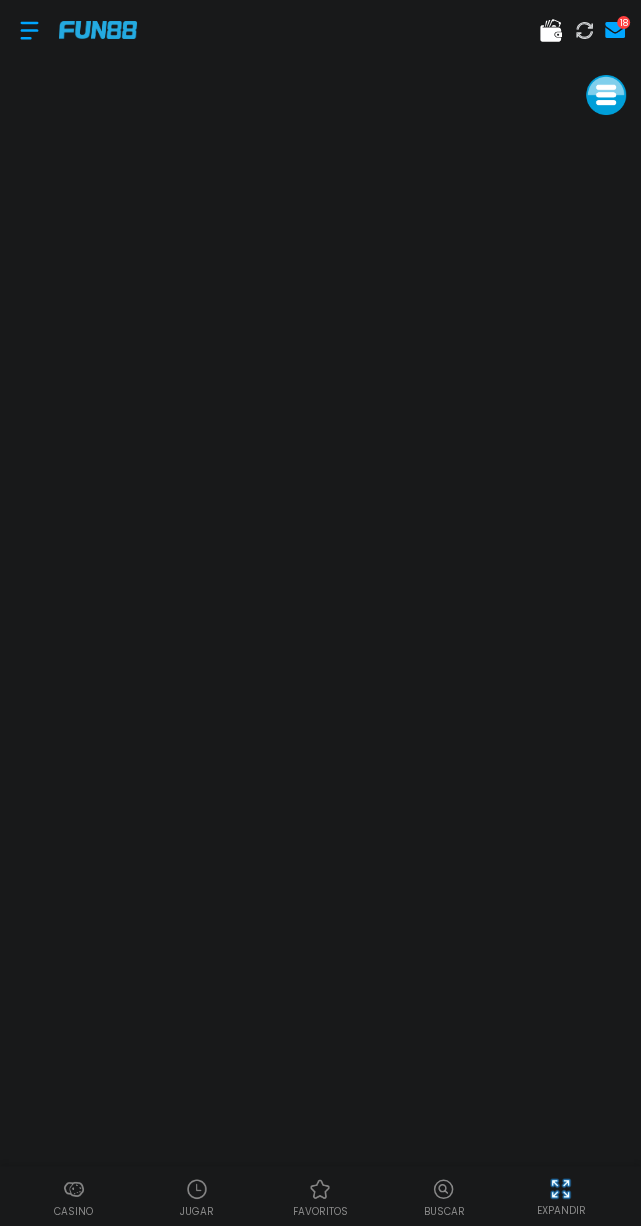 click at bounding box center [197, 1189] 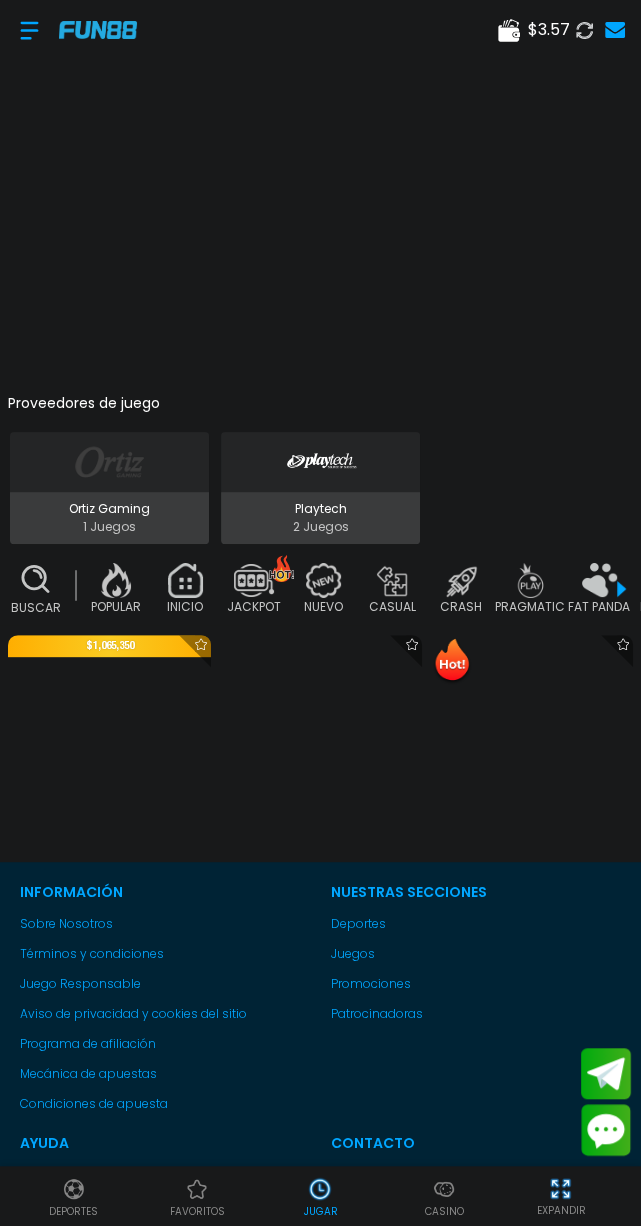 click on "Ortiz Gaming" at bounding box center [109, 509] 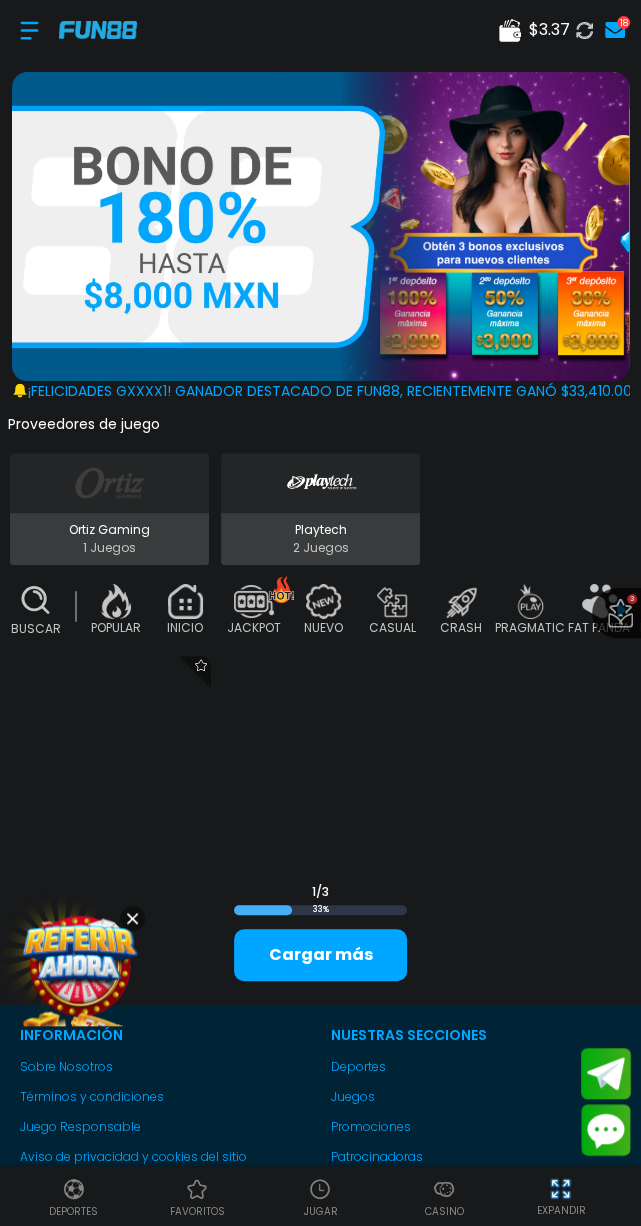 scroll, scrollTop: 0, scrollLeft: 0, axis: both 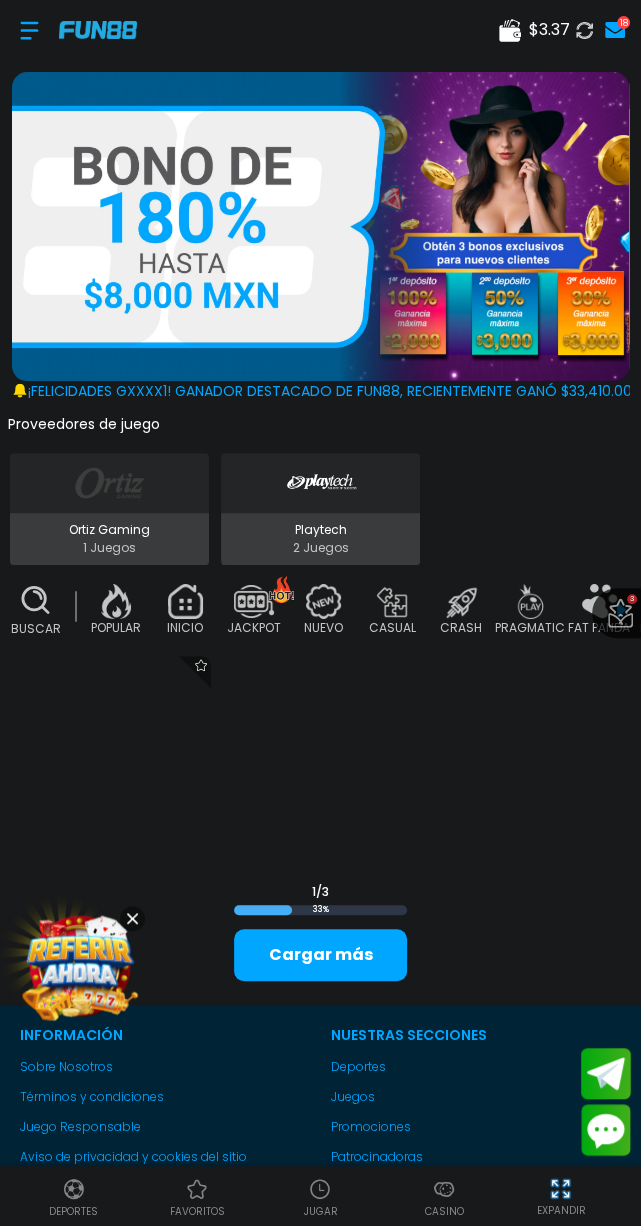 click at bounding box center [320, 1189] 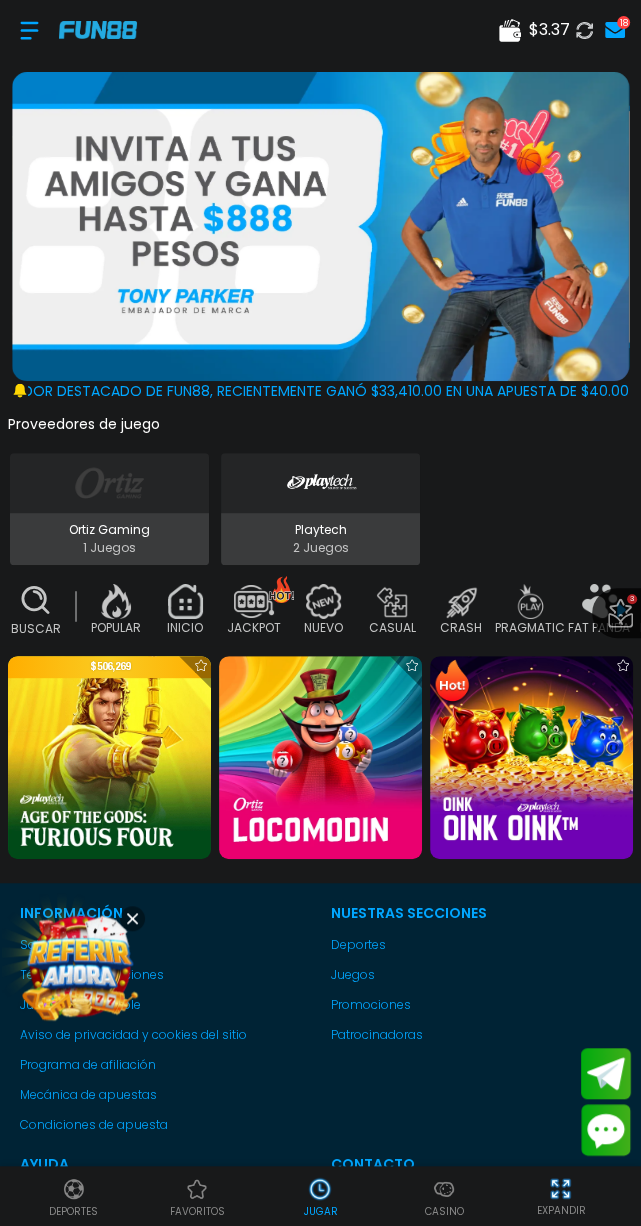 click at bounding box center [320, 757] 